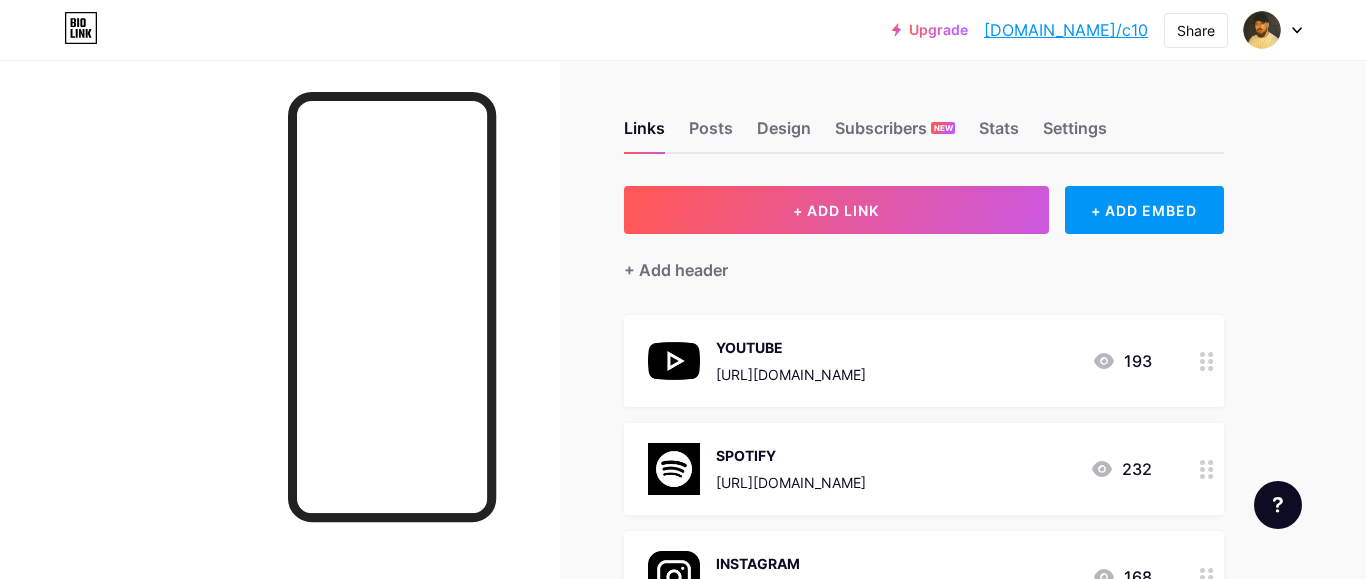 scroll, scrollTop: 0, scrollLeft: 0, axis: both 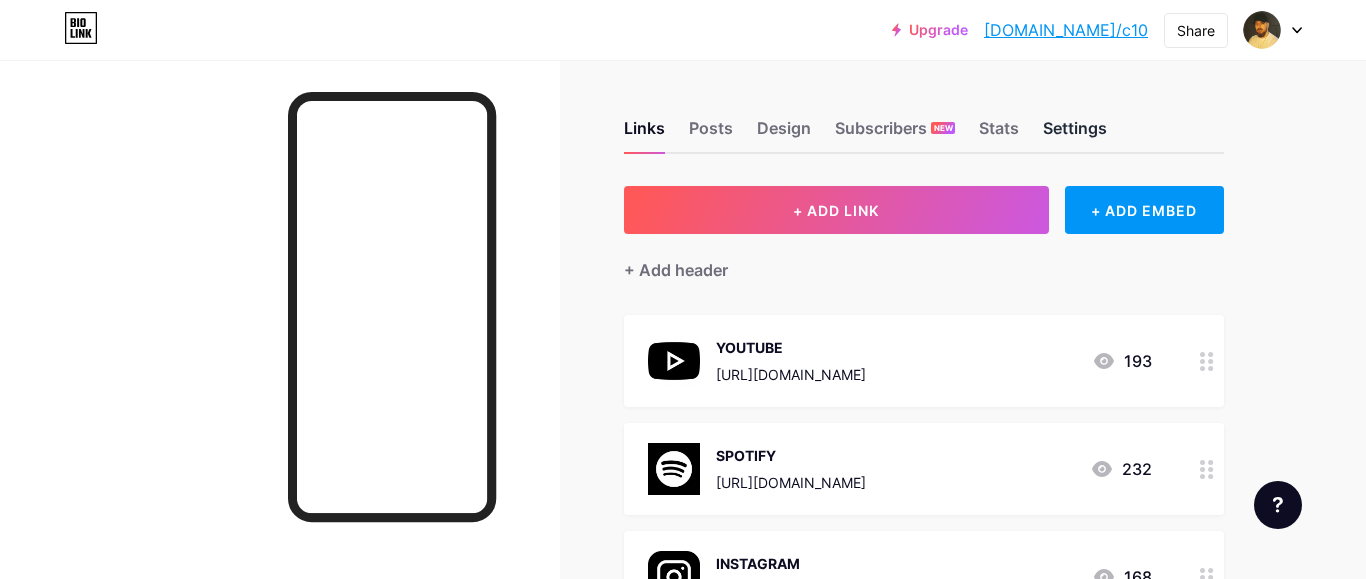 click on "Settings" at bounding box center [1075, 134] 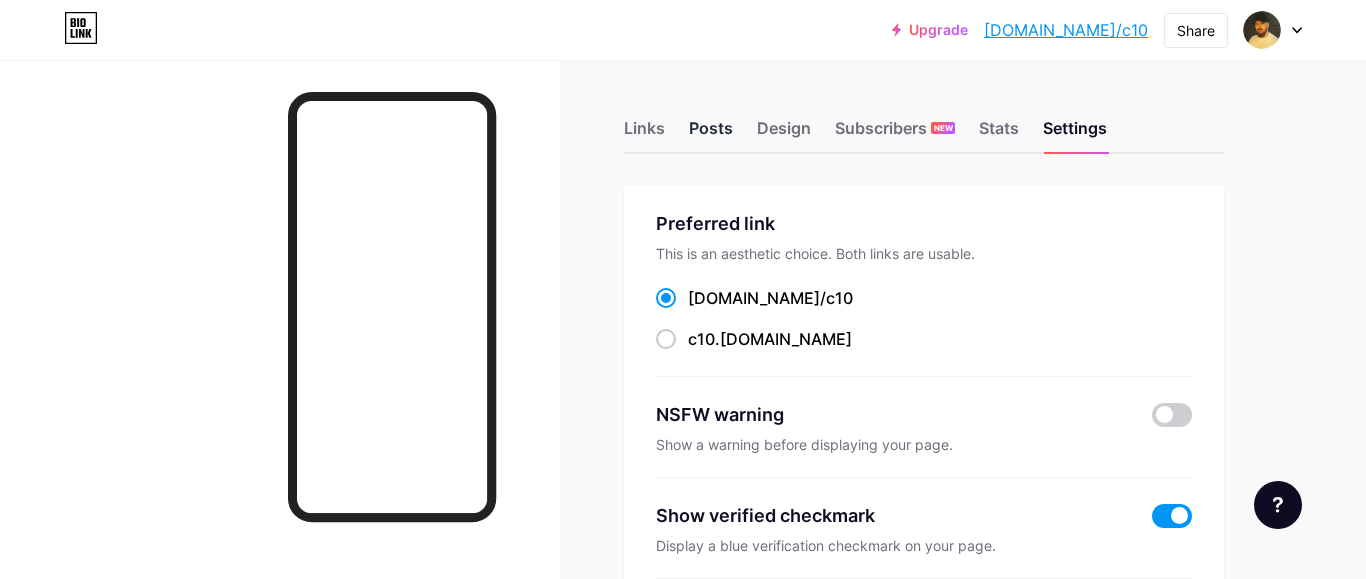 click on "Posts" at bounding box center [711, 134] 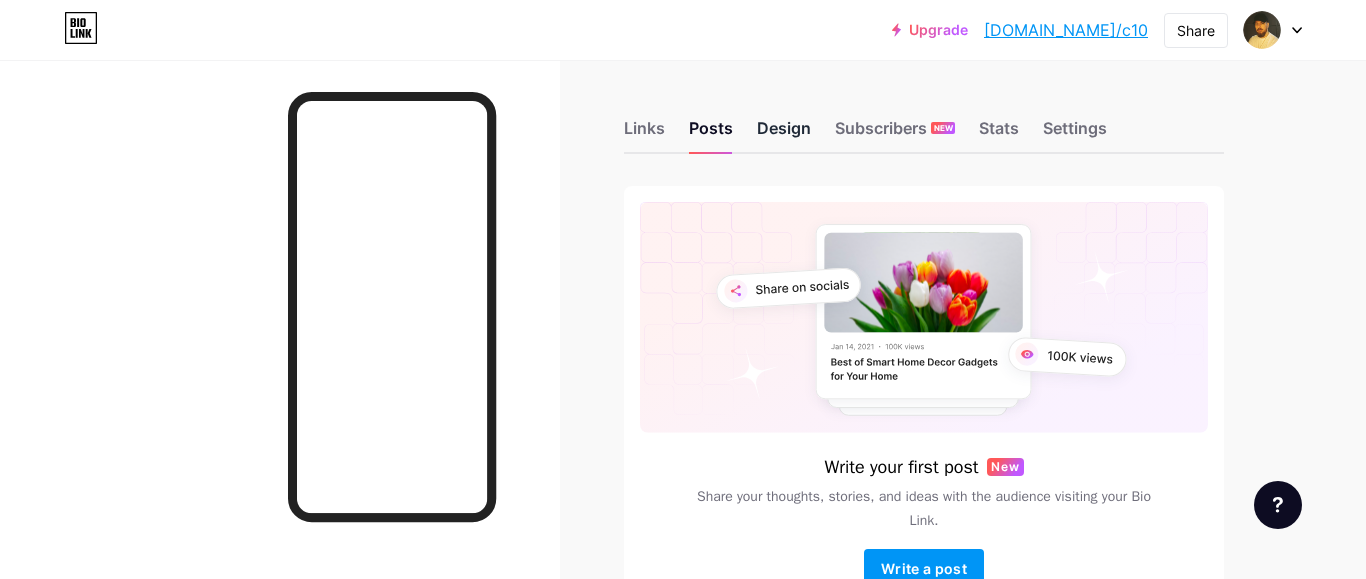 click on "Design" at bounding box center [784, 134] 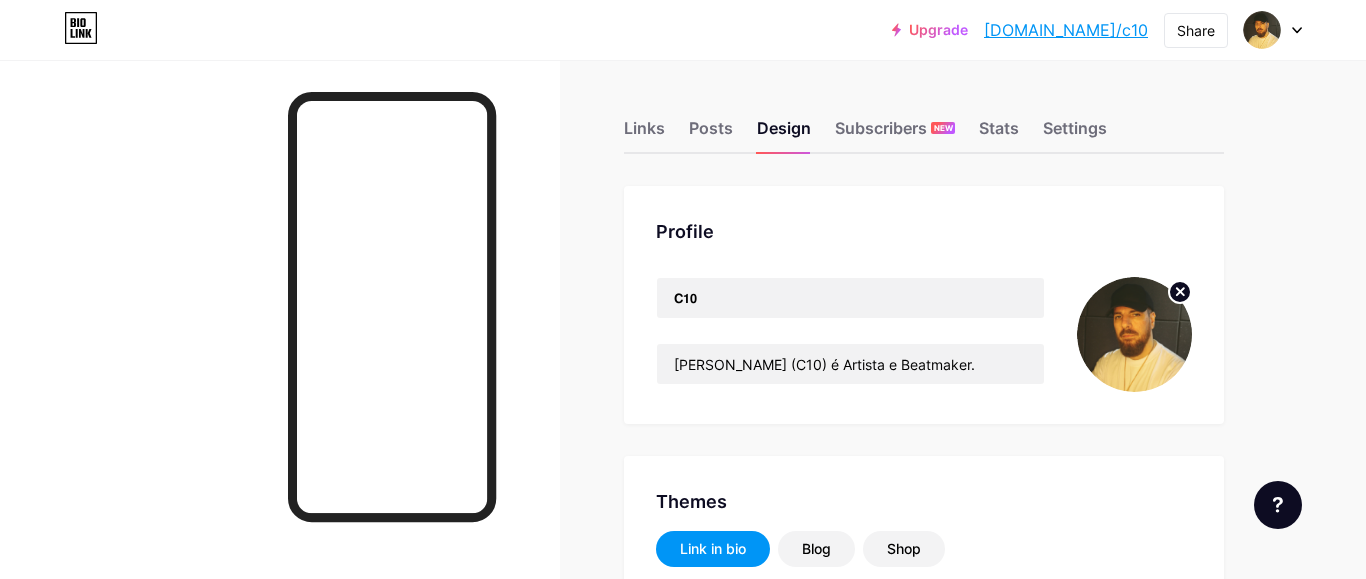 click 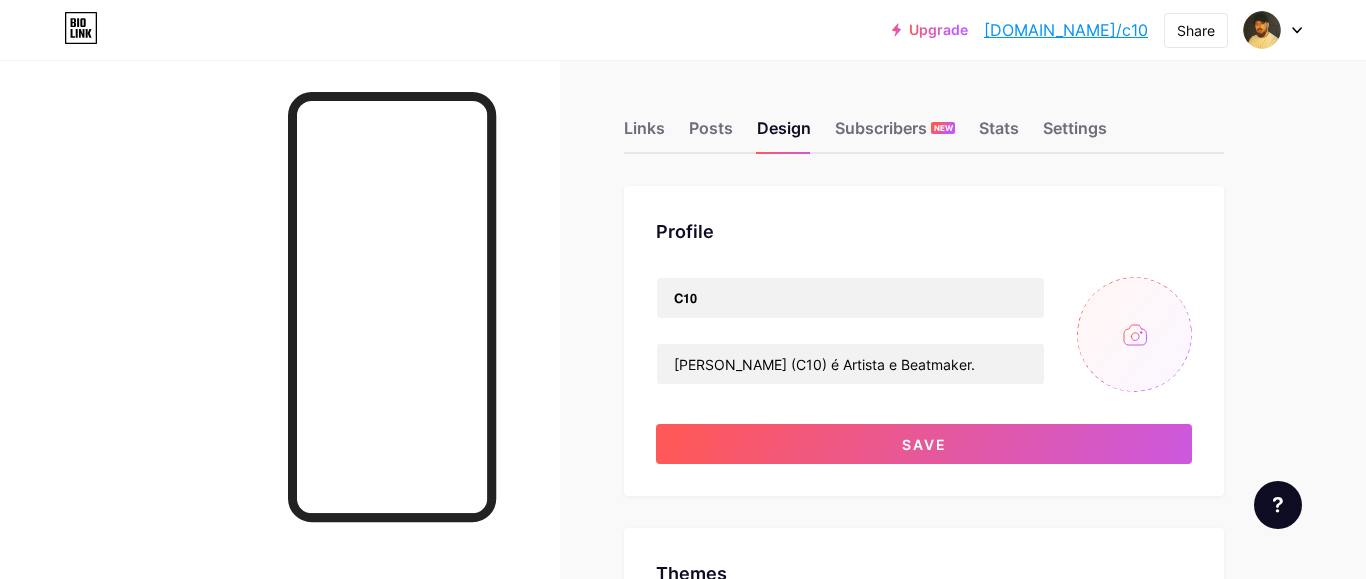 type on "#ffffff" 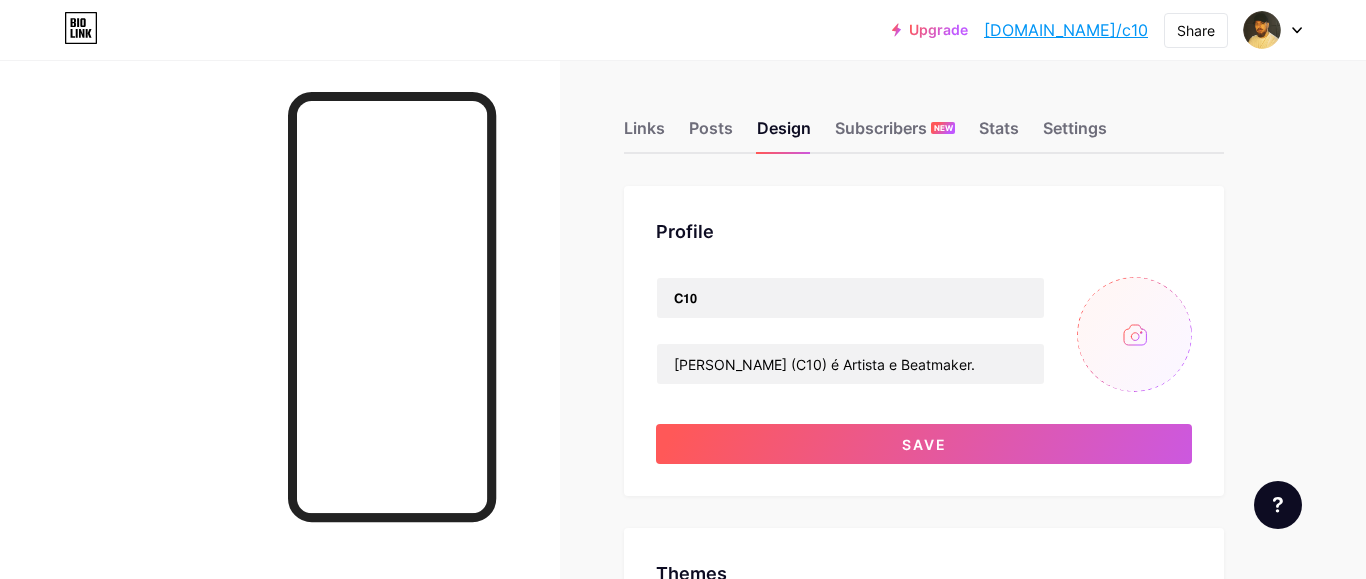type on "#ffbf00" 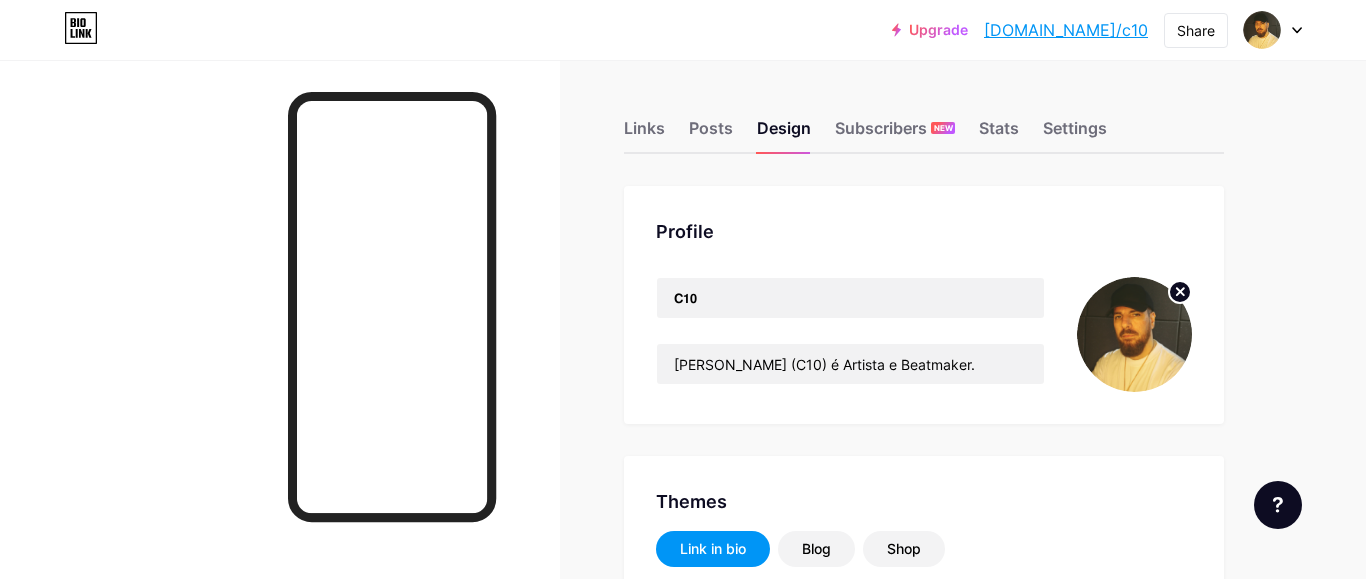 scroll, scrollTop: 0, scrollLeft: 0, axis: both 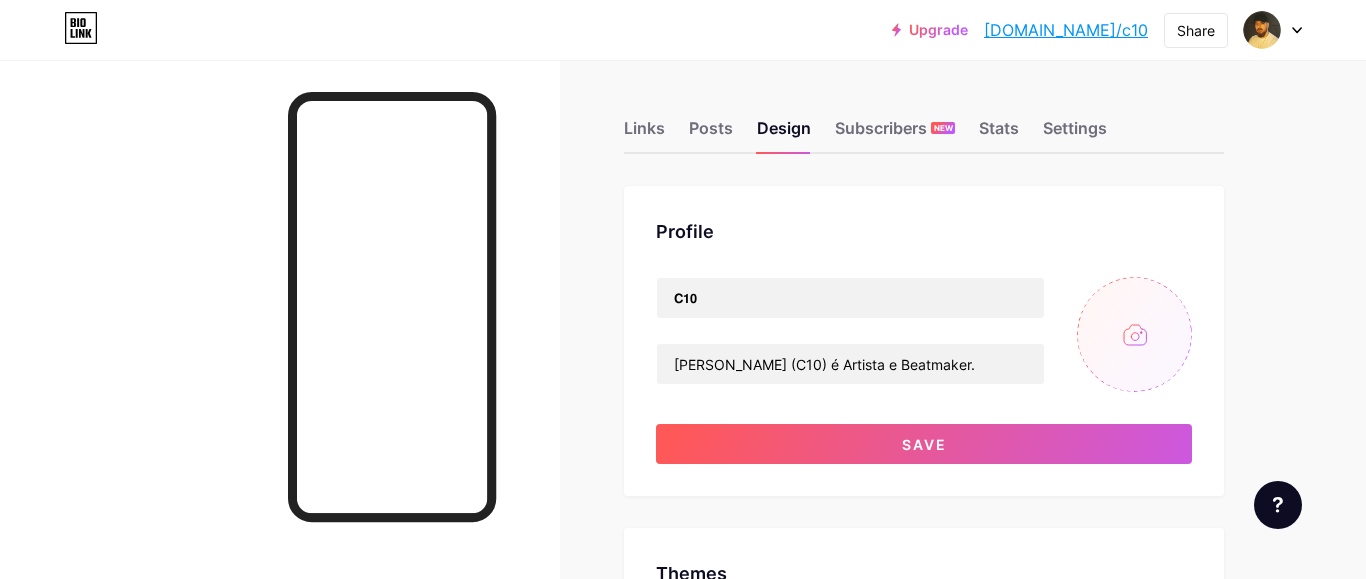 type on "#ffffff" 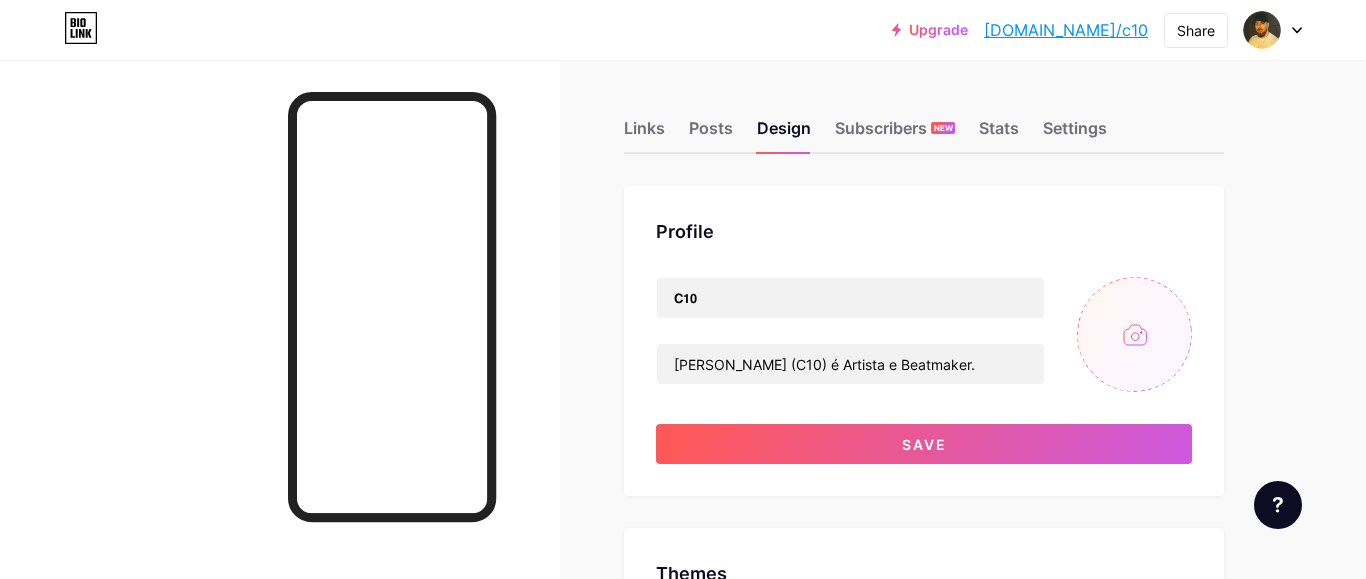 click at bounding box center (1134, 334) 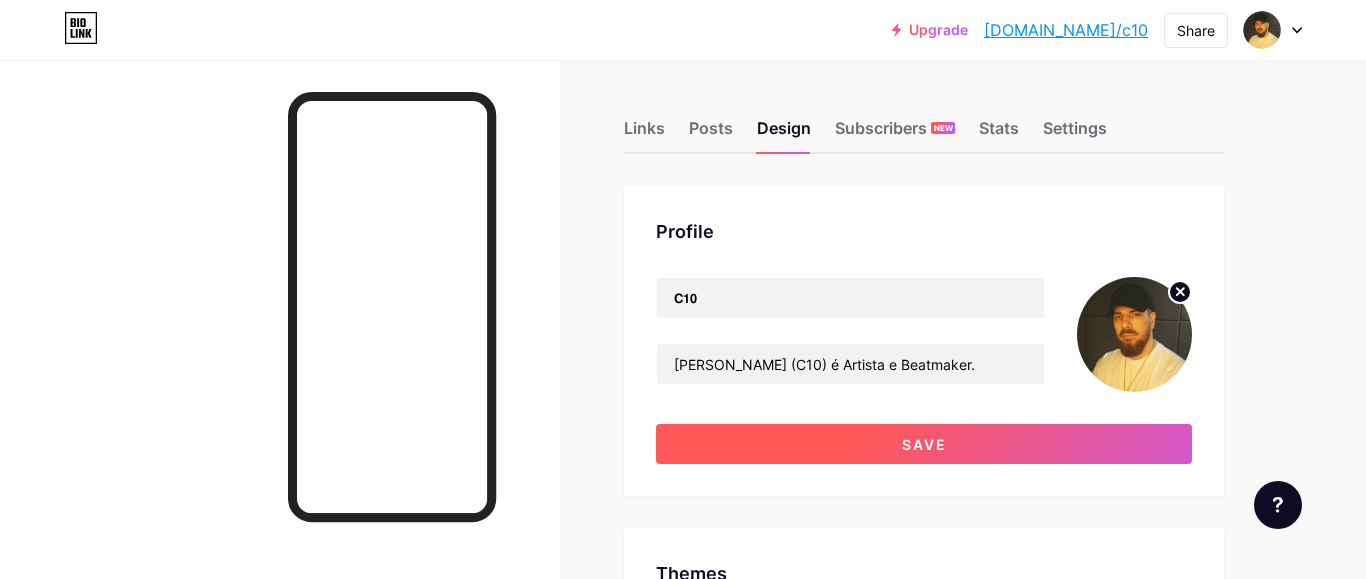 click on "Save" at bounding box center (924, 444) 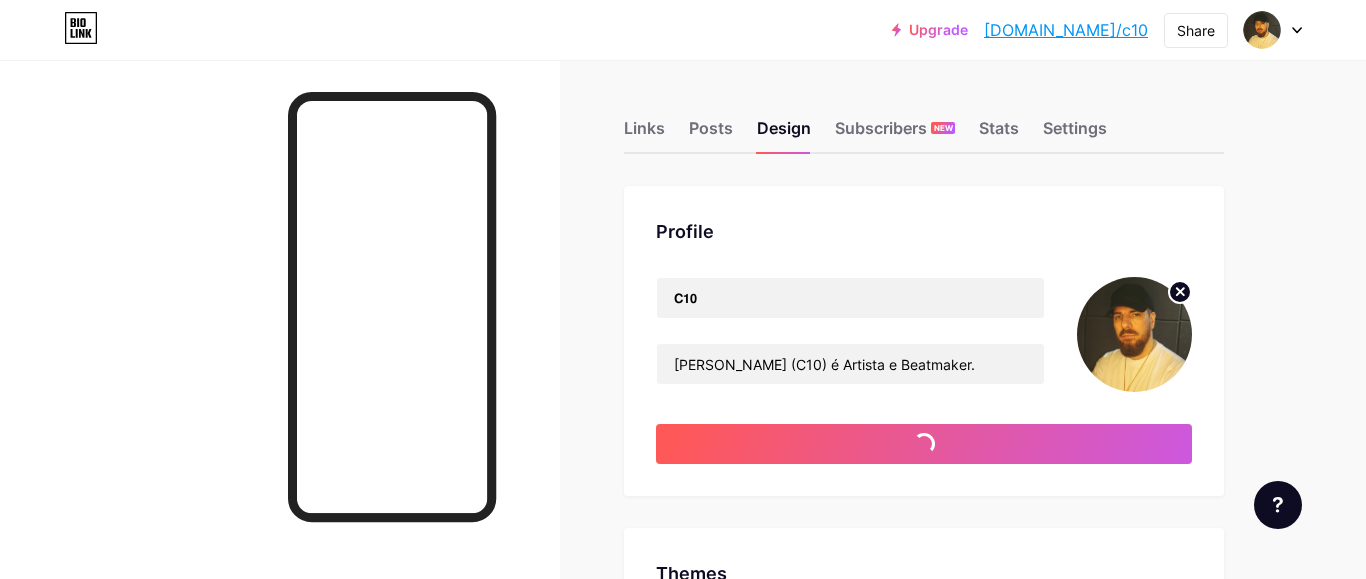 type on "#ffffff" 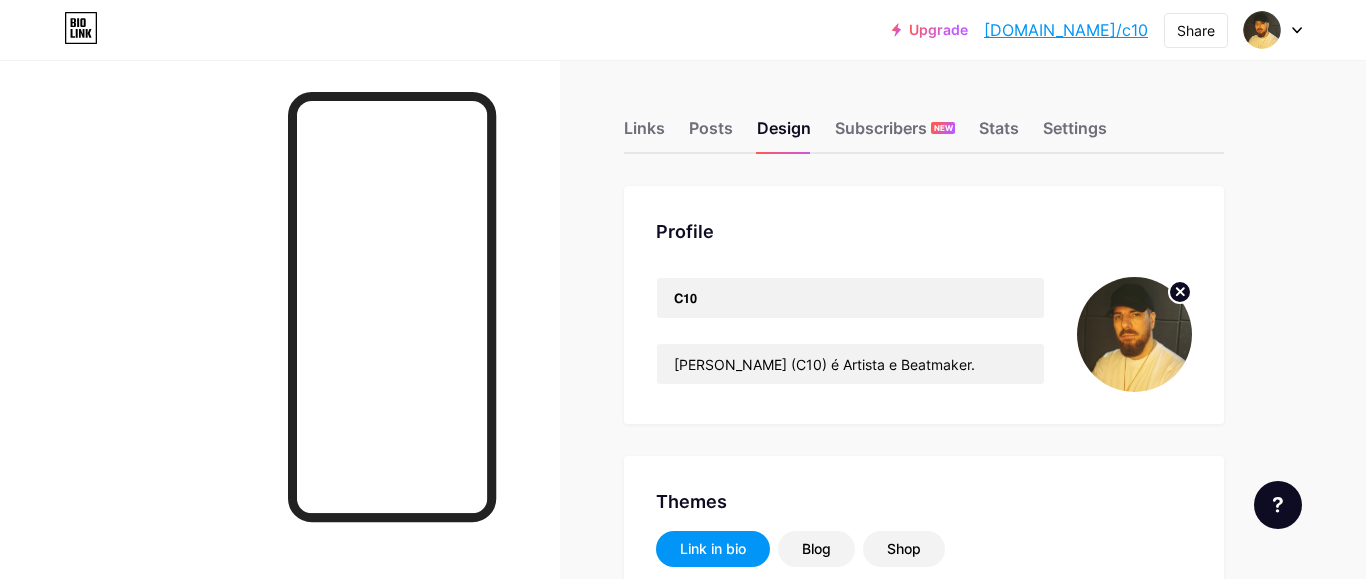 click on "[DOMAIN_NAME]/c10" at bounding box center (1066, 30) 